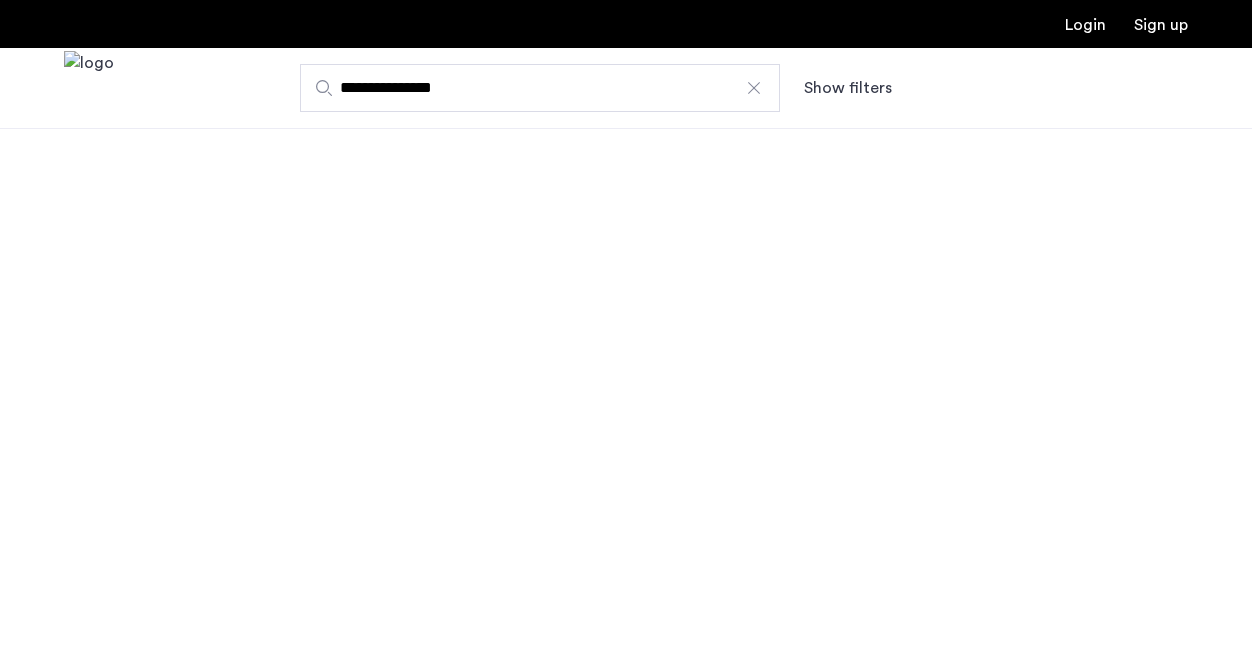 scroll, scrollTop: 0, scrollLeft: 0, axis: both 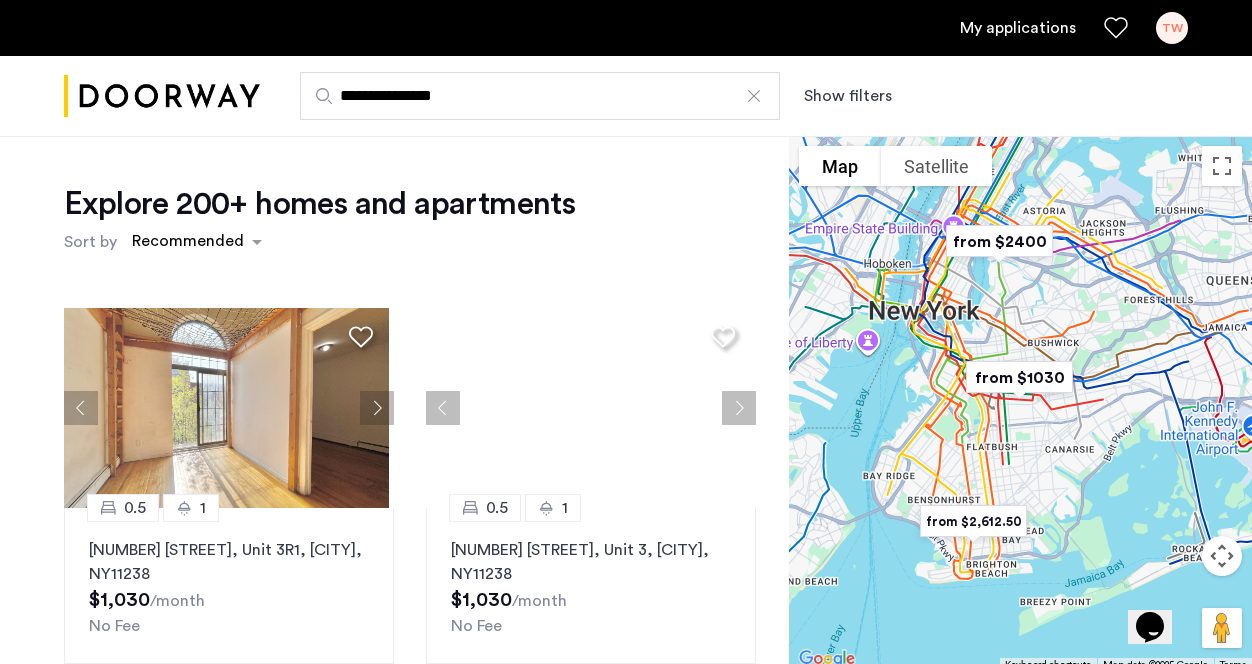 click on "My applications" at bounding box center [1018, 28] 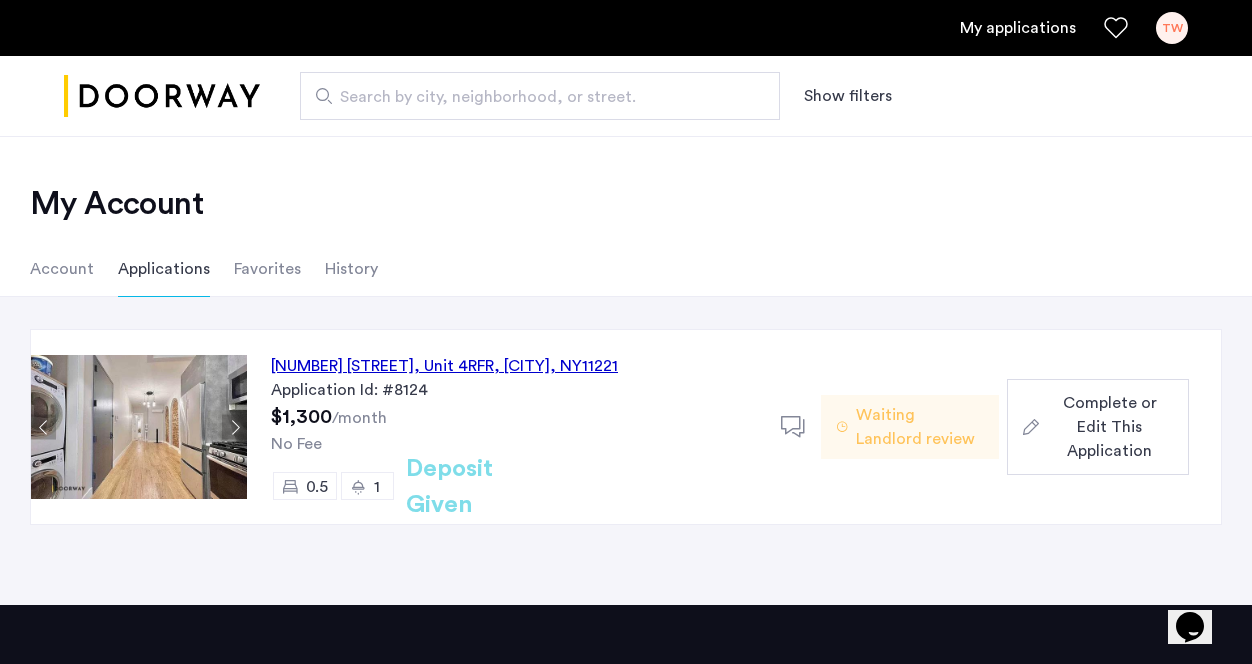 click 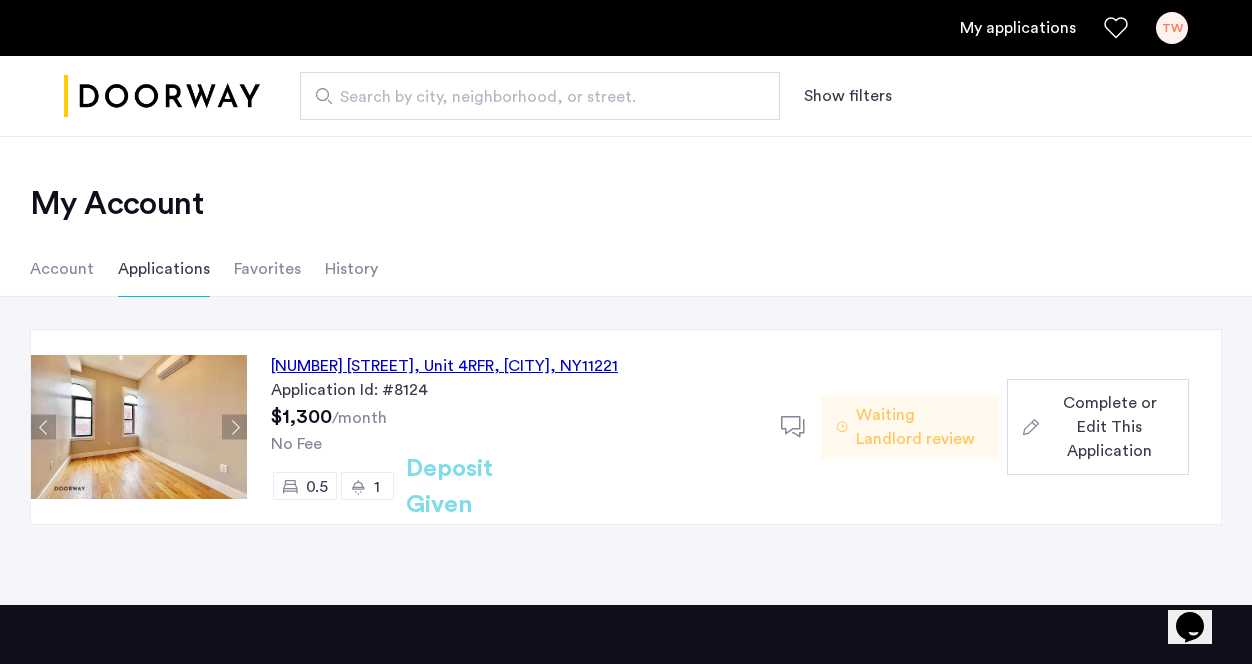 click 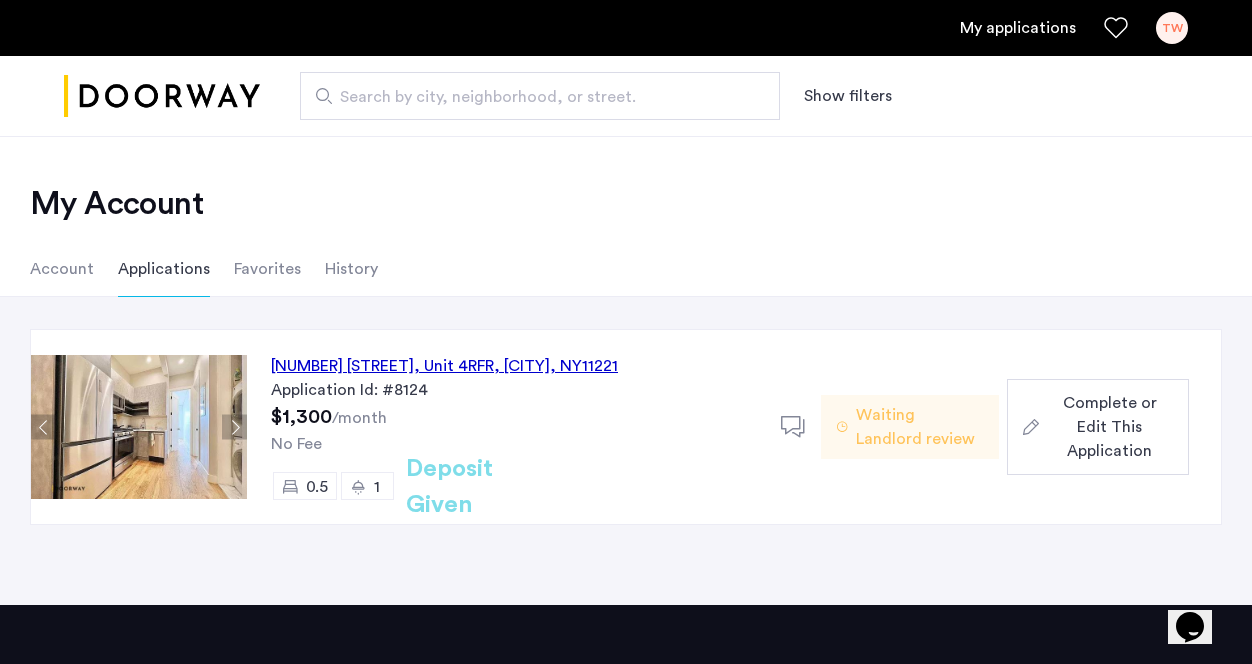 click 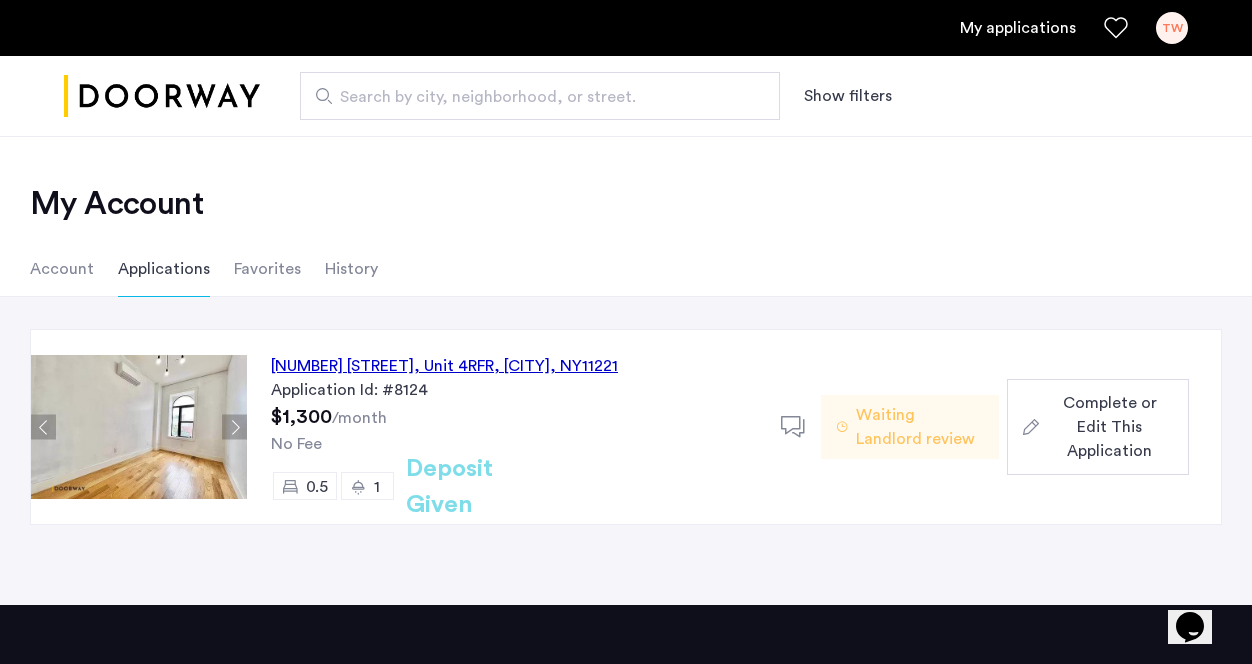 click 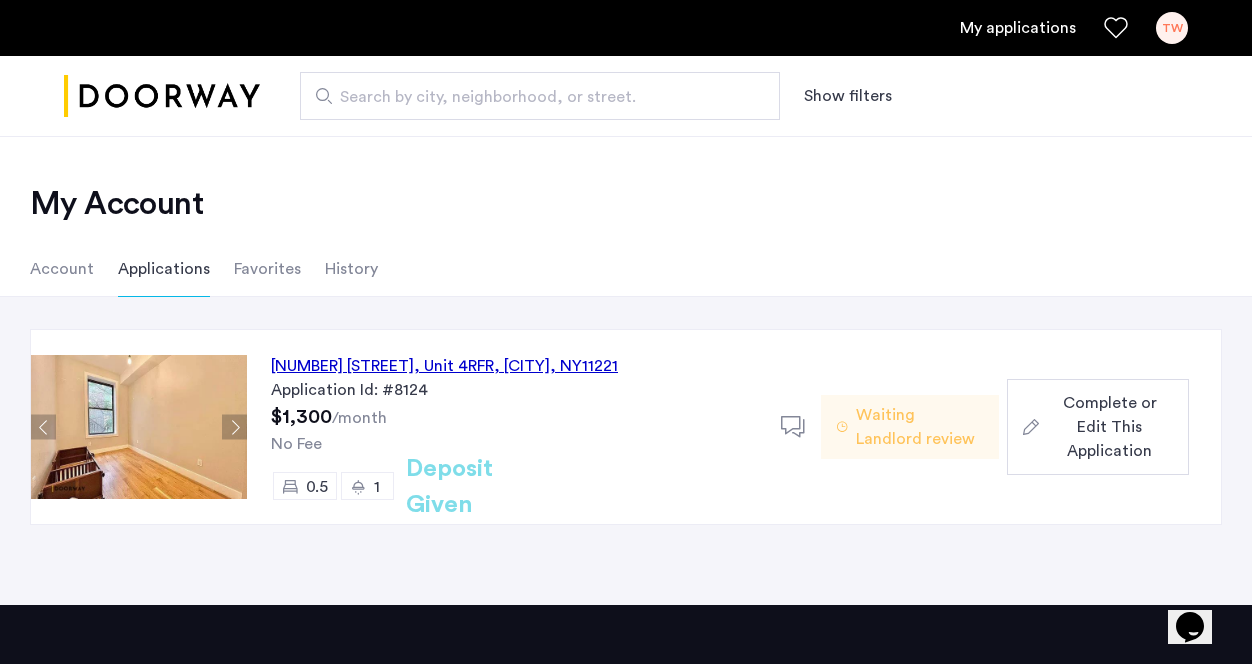 click on "856 Greene Avenue, Unit 4RFR, Brooklyn , NY  11221" 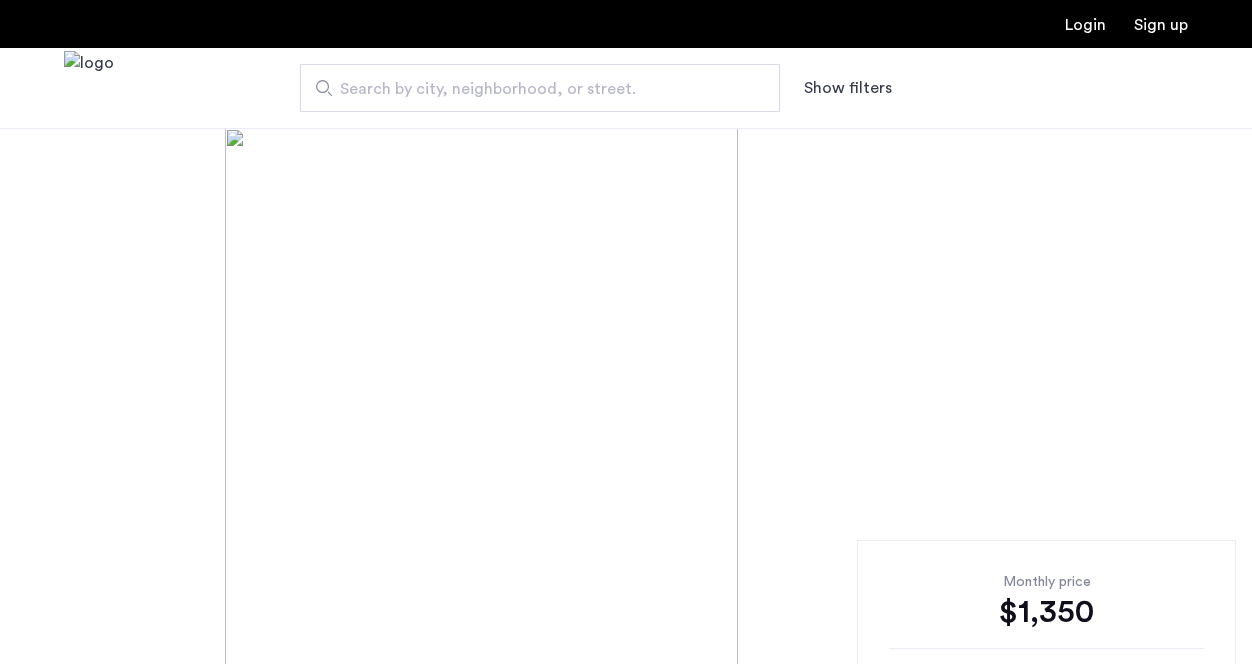 scroll, scrollTop: 0, scrollLeft: 0, axis: both 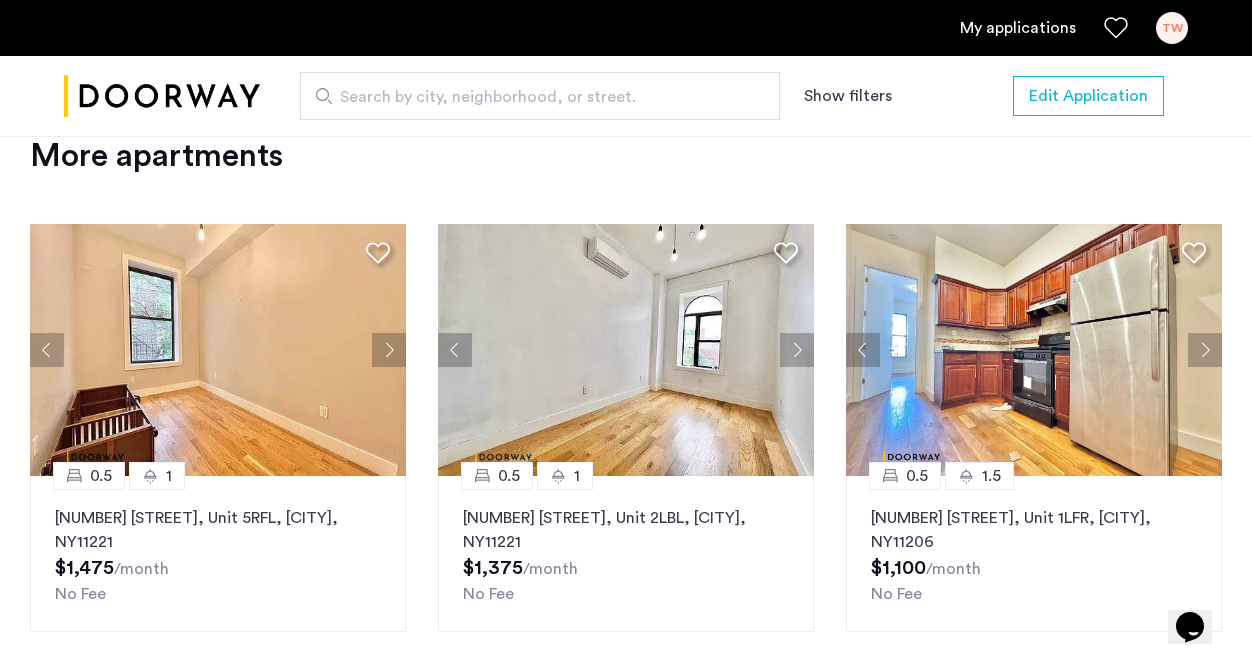 click 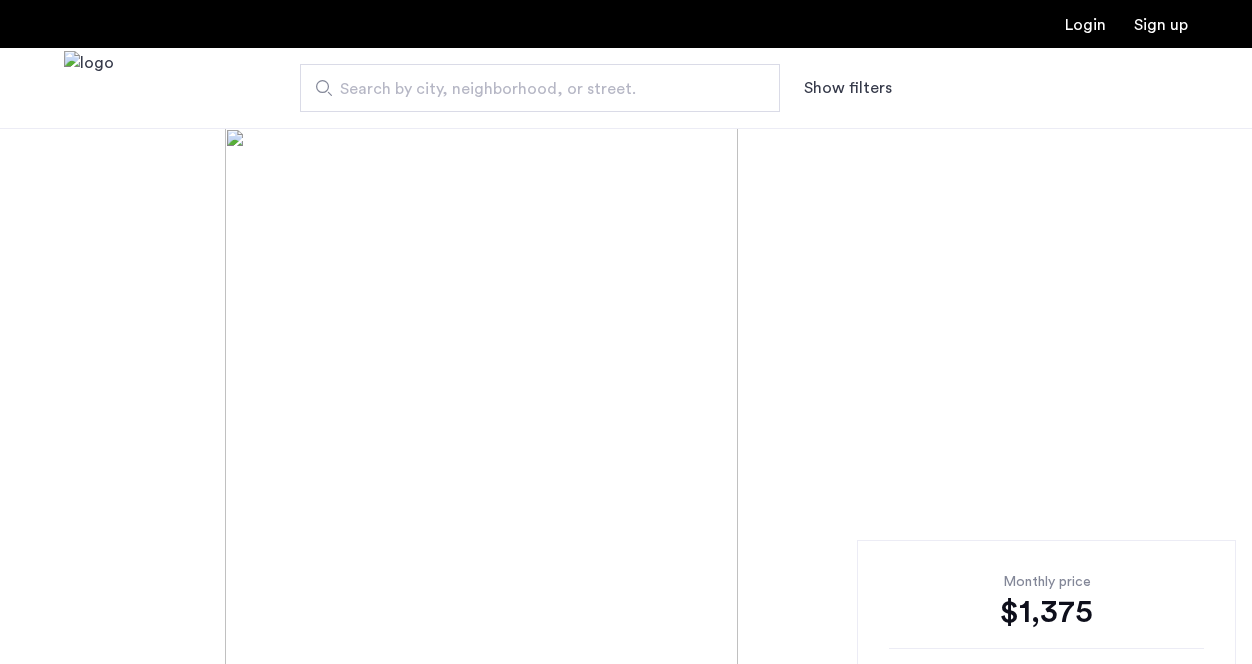 scroll, scrollTop: 0, scrollLeft: 0, axis: both 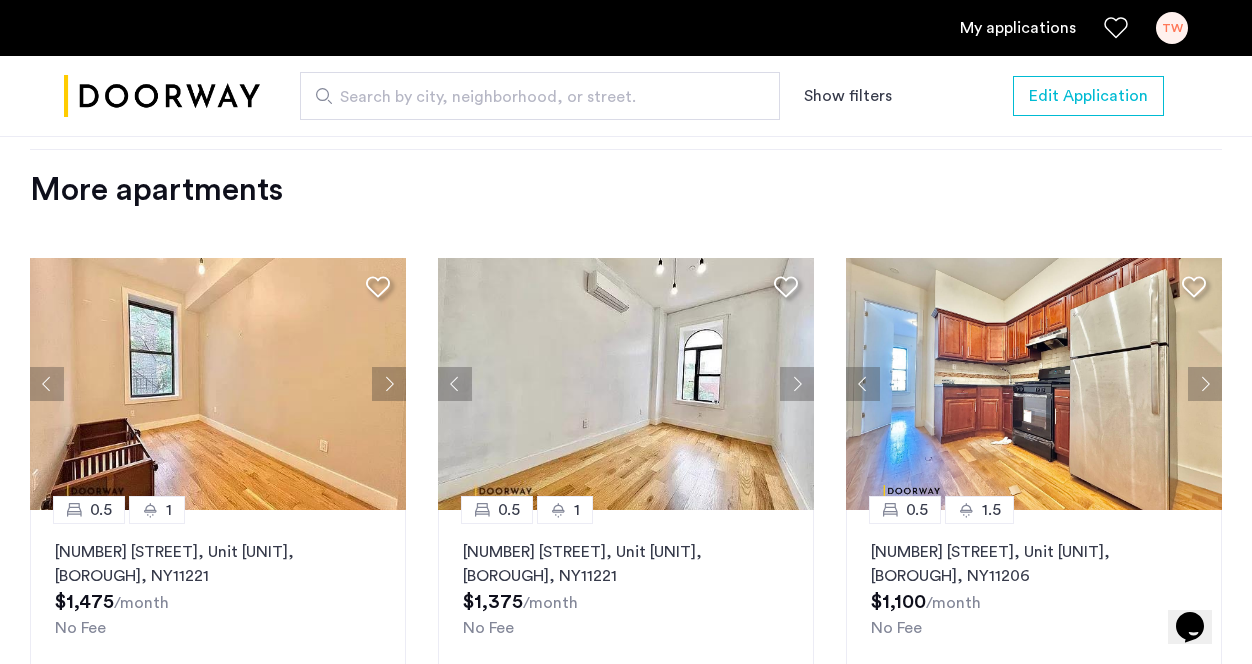 click 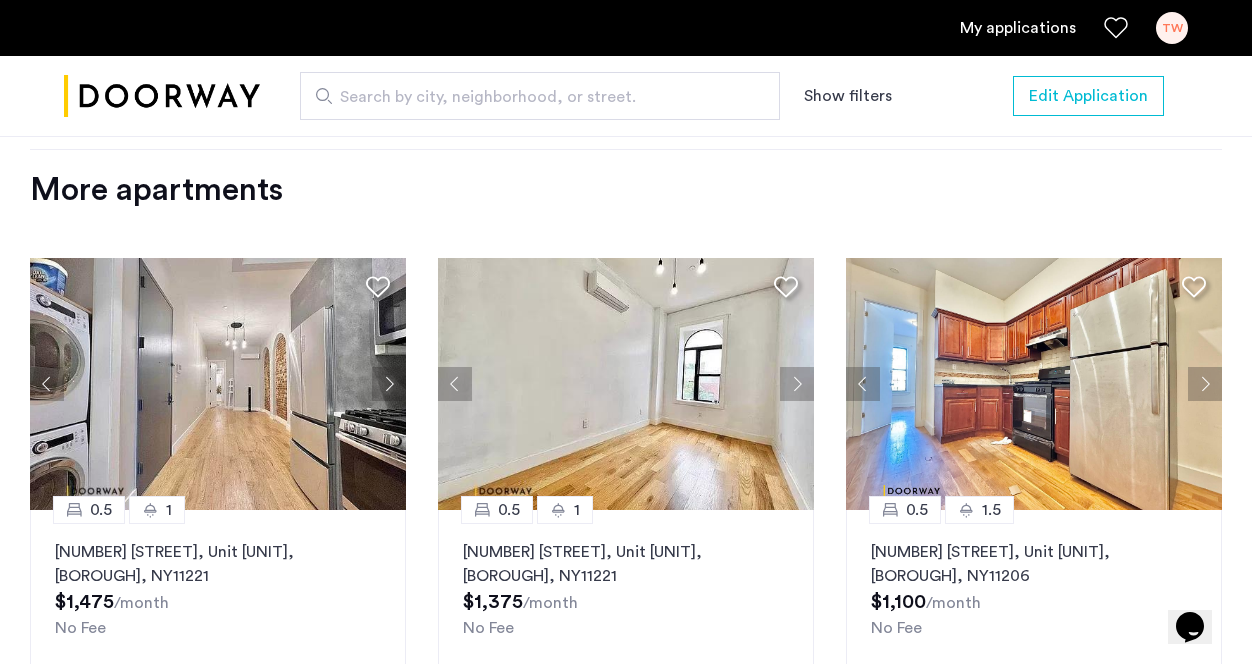 click 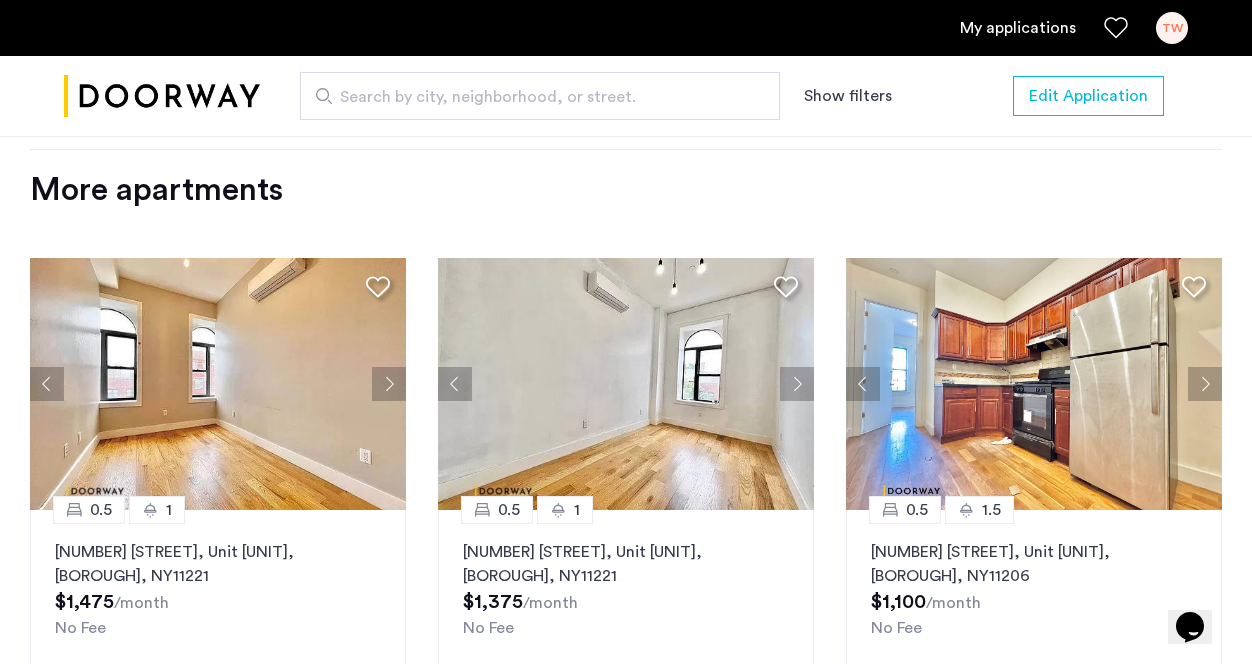 click 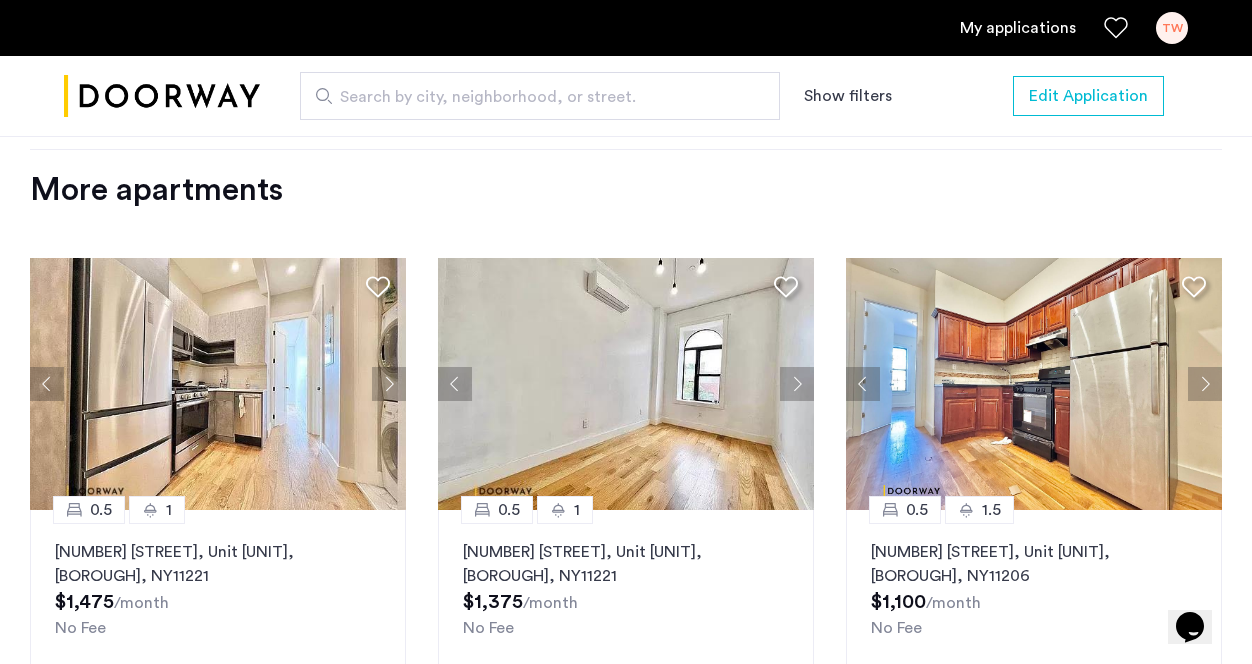 click 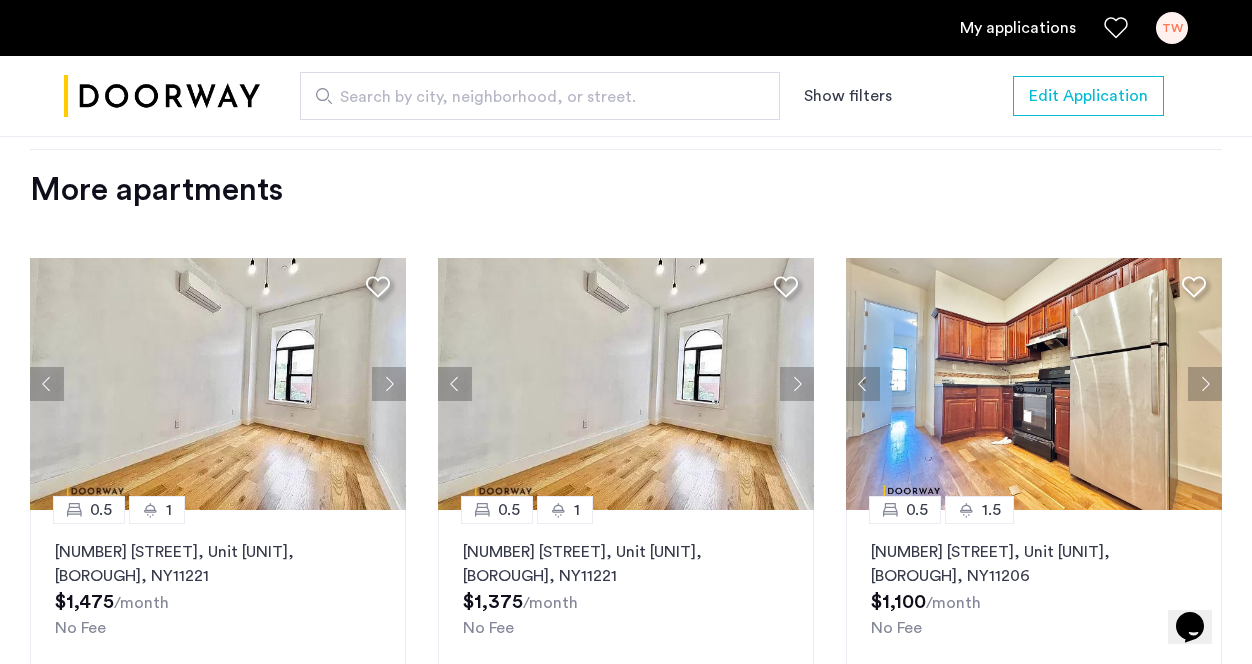 click 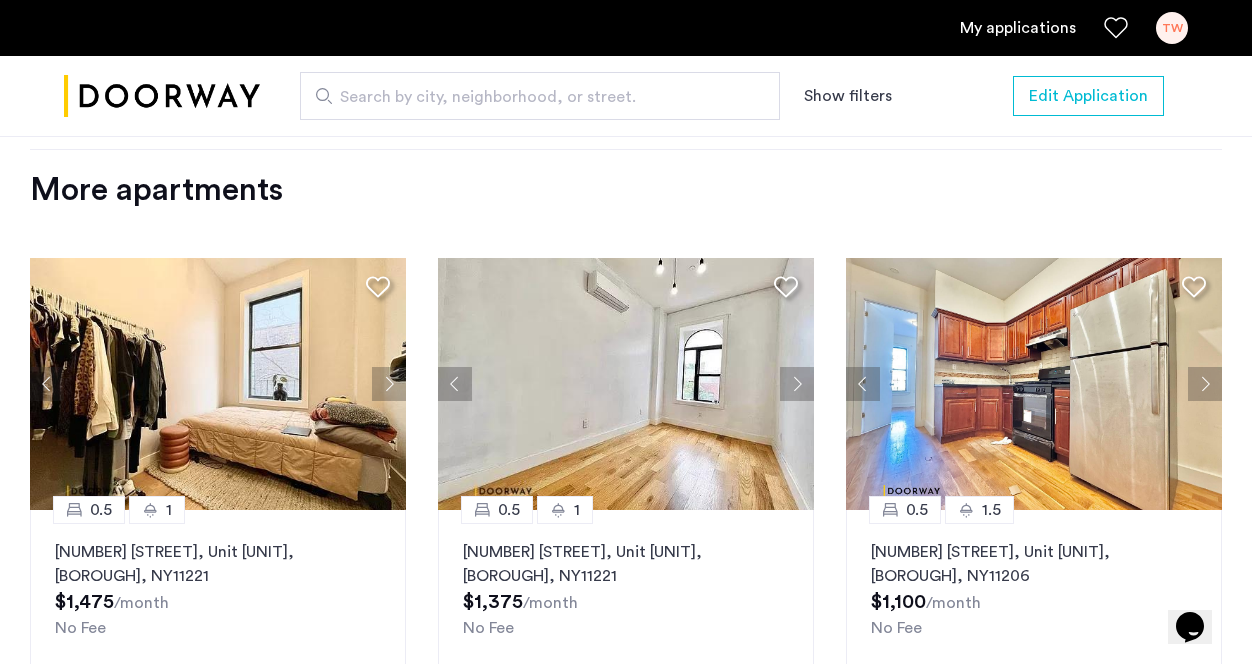 click 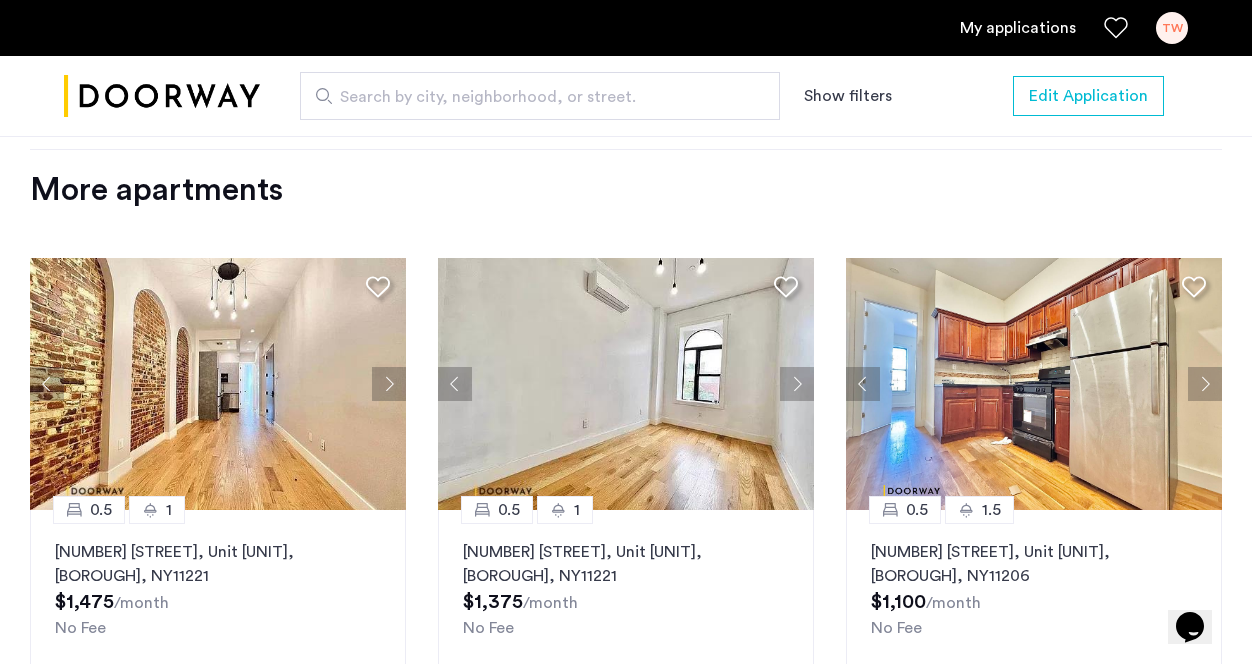 click 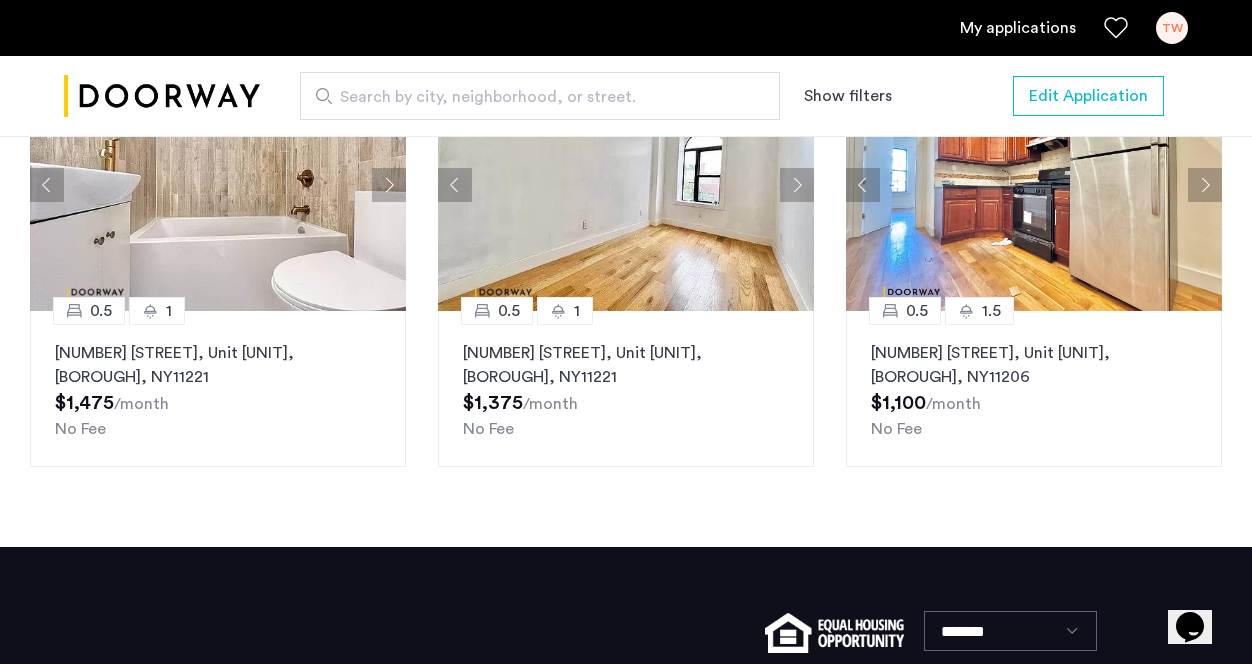 scroll, scrollTop: 2421, scrollLeft: 0, axis: vertical 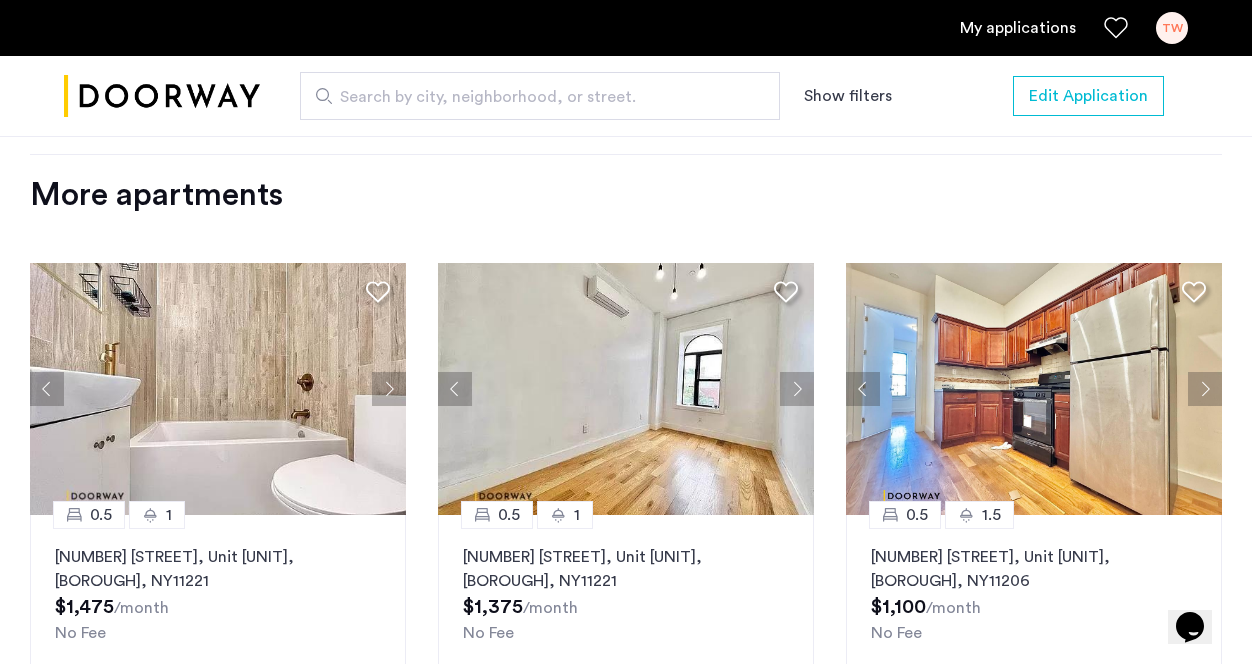 click 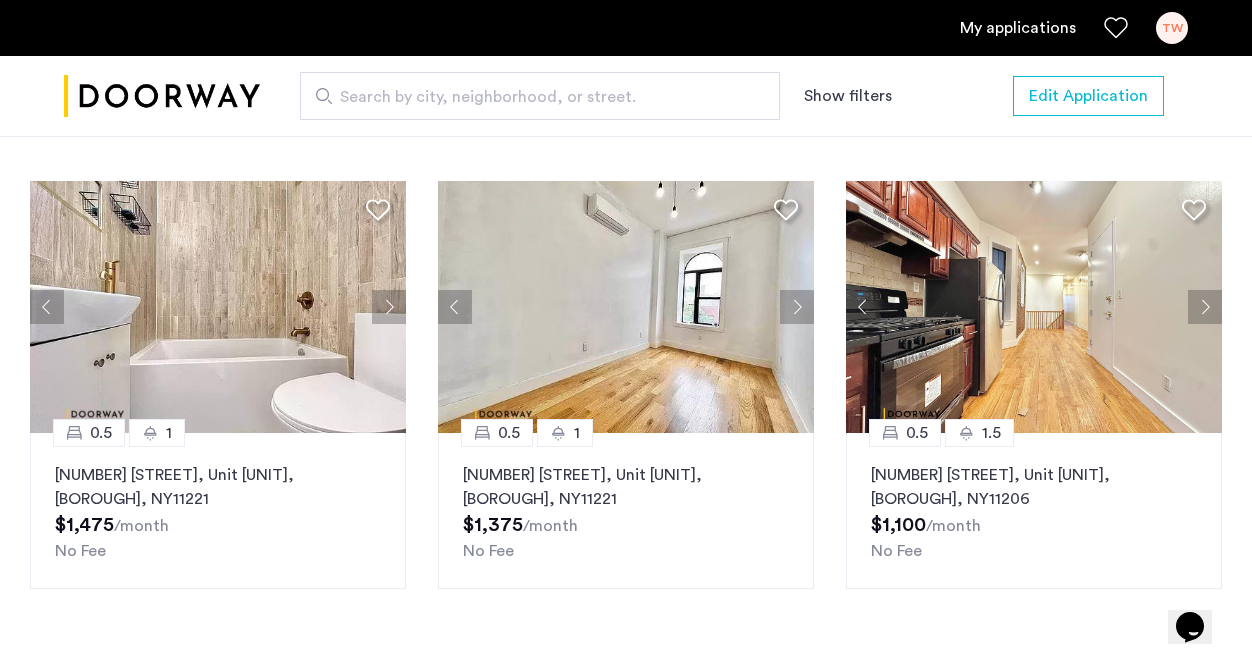 scroll, scrollTop: 2486, scrollLeft: 0, axis: vertical 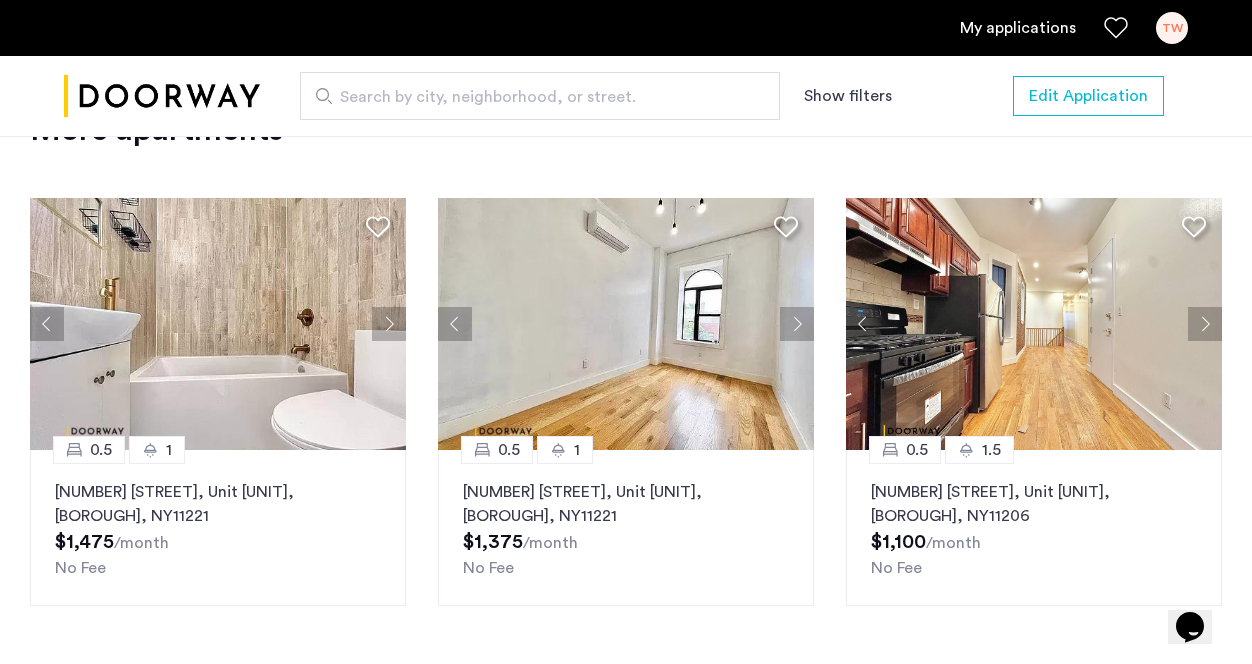 click 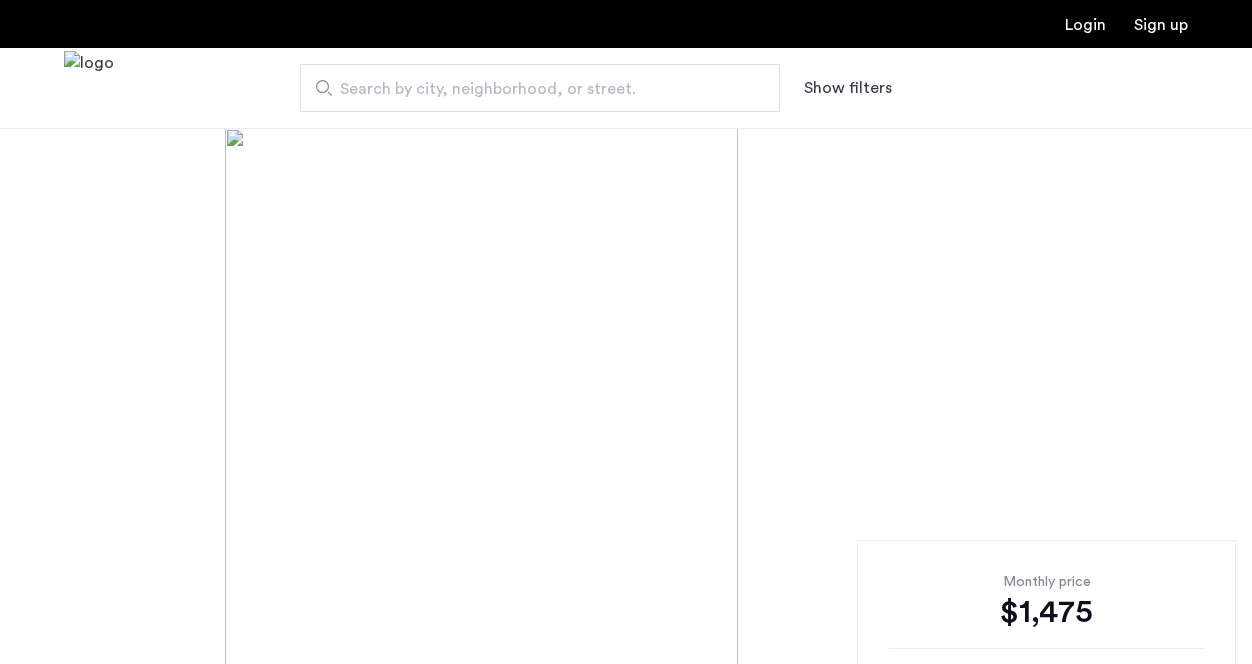 scroll, scrollTop: 0, scrollLeft: 0, axis: both 